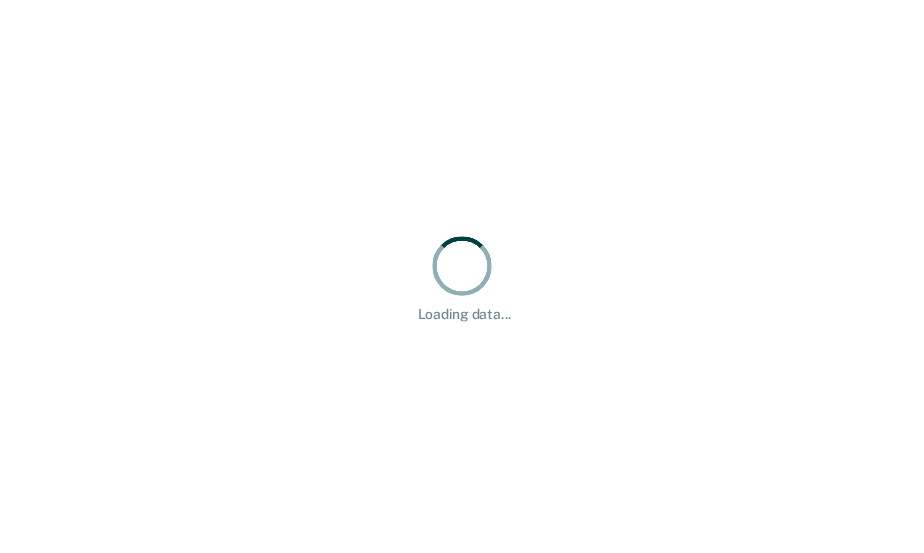 scroll, scrollTop: 0, scrollLeft: 0, axis: both 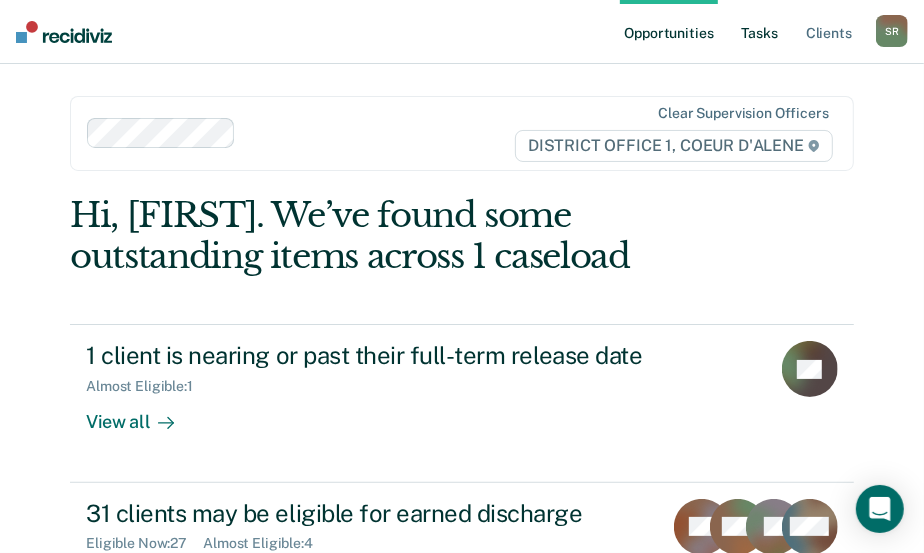 click on "Tasks" at bounding box center [760, 32] 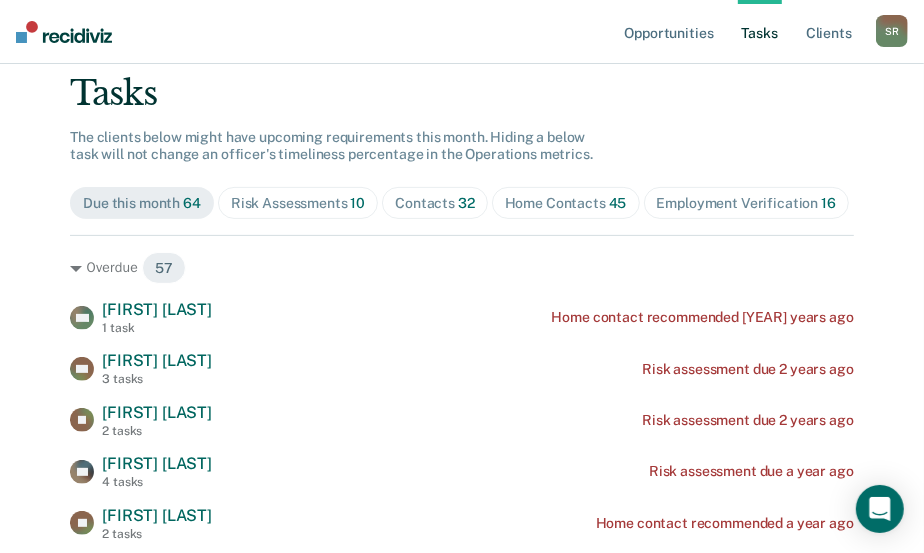 scroll, scrollTop: 181, scrollLeft: 0, axis: vertical 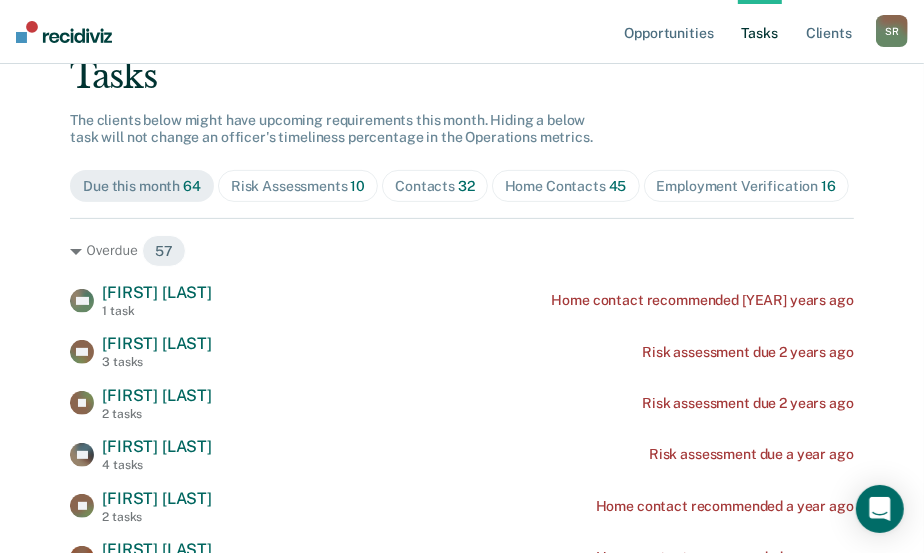 click on "Contacts   [NUMBER]" at bounding box center (435, 186) 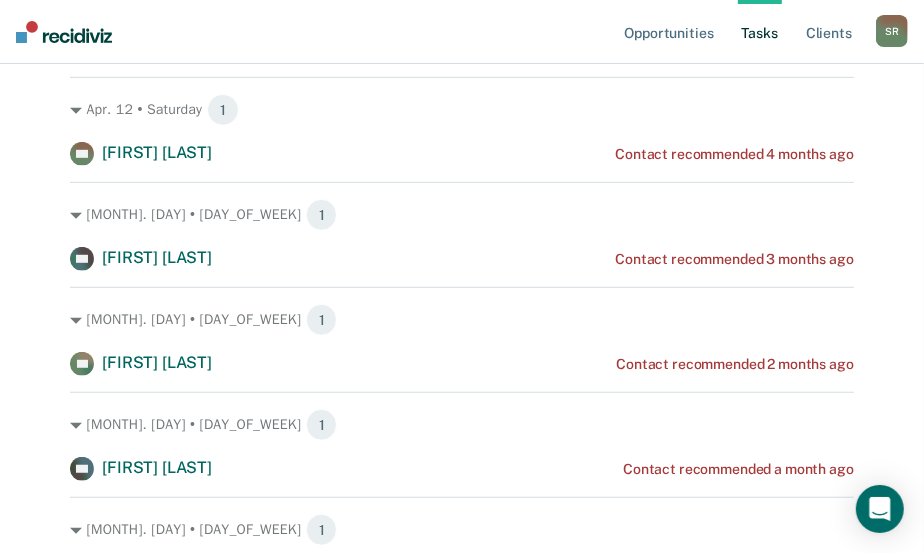 scroll, scrollTop: 454, scrollLeft: 0, axis: vertical 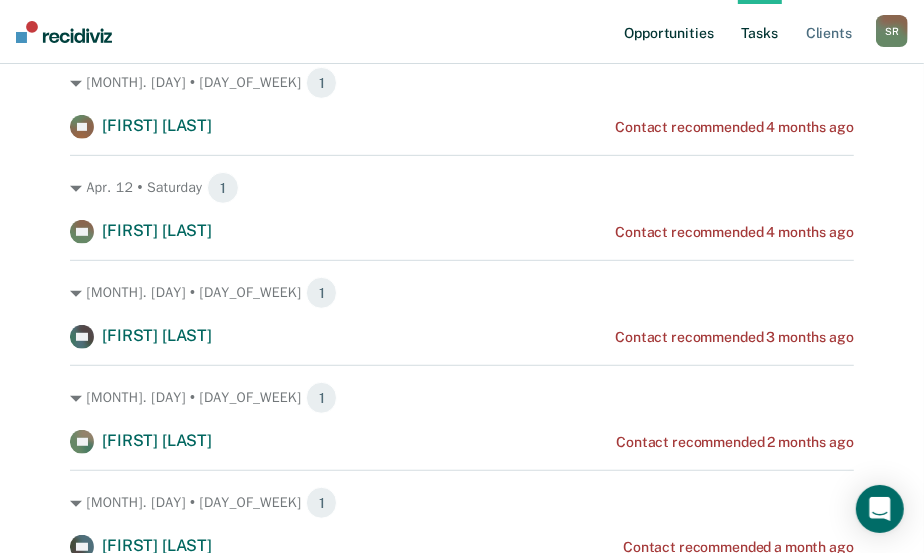 click on "Opportunities" at bounding box center [668, 32] 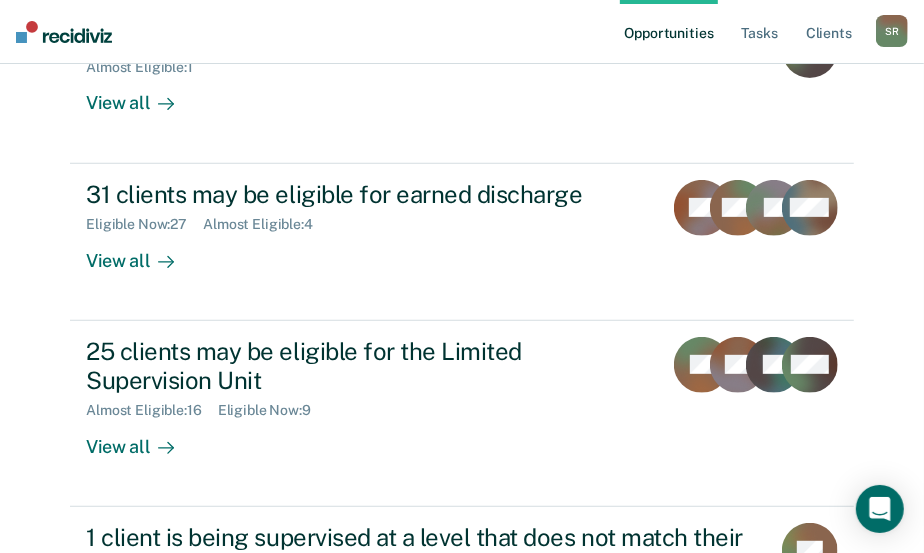 scroll, scrollTop: 363, scrollLeft: 0, axis: vertical 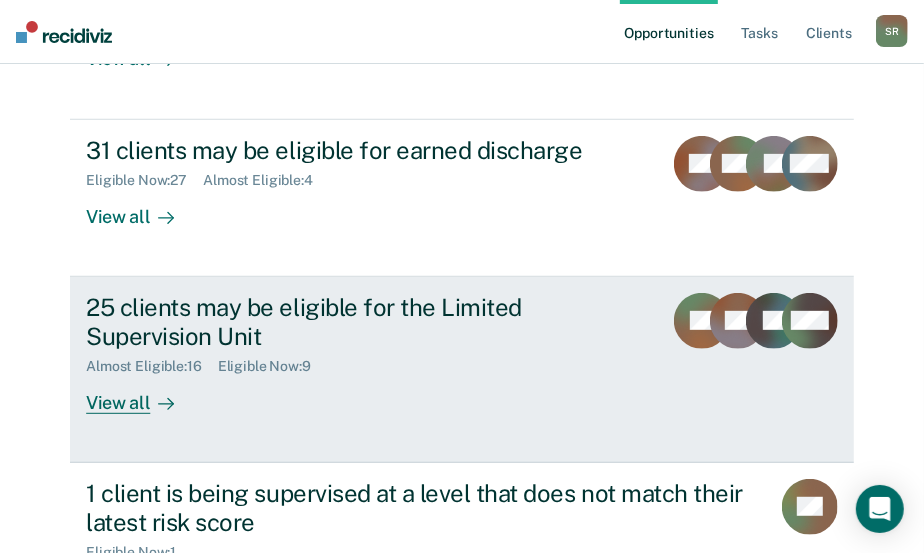 click on "View all" at bounding box center [142, 394] 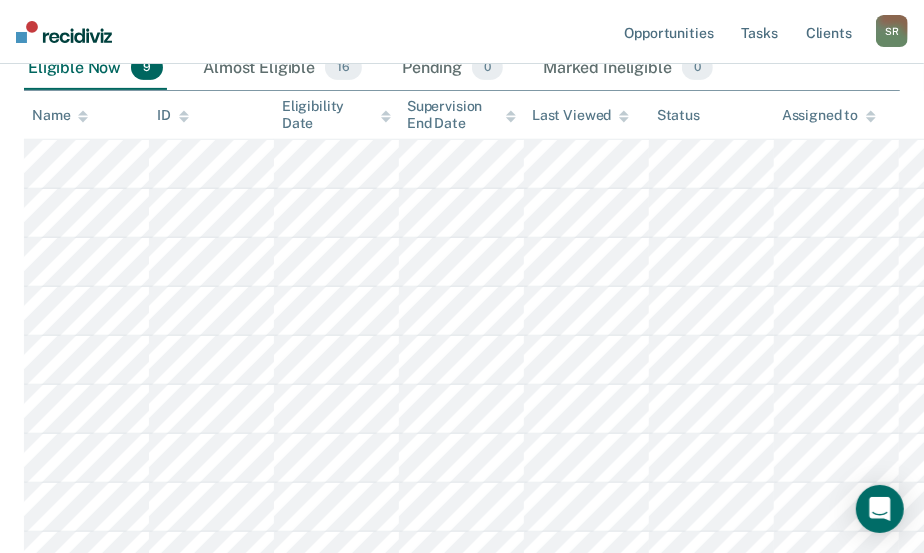 scroll, scrollTop: 0, scrollLeft: 0, axis: both 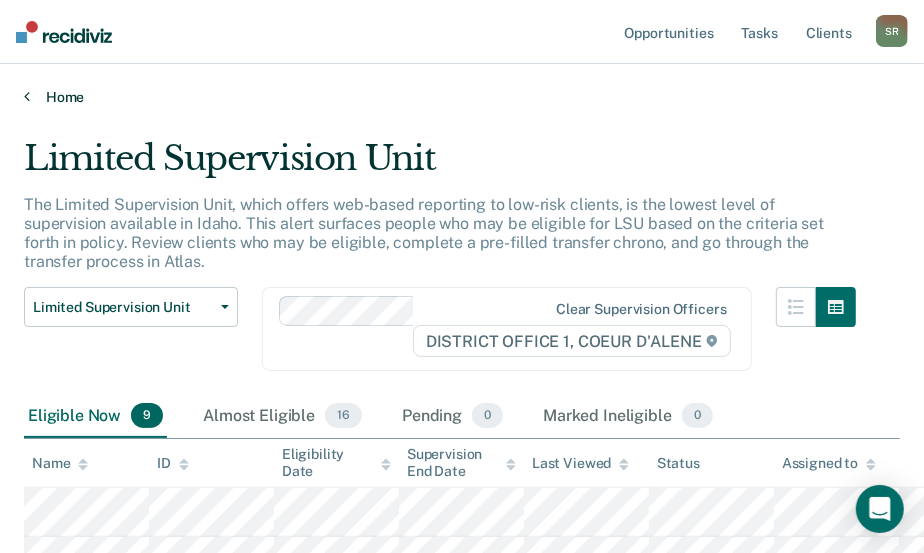 click at bounding box center [27, 96] 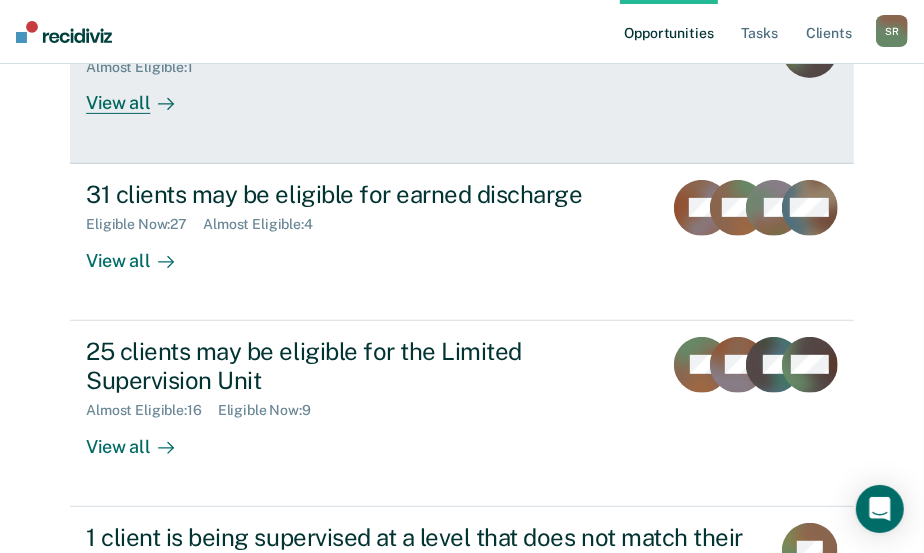 scroll, scrollTop: 363, scrollLeft: 0, axis: vertical 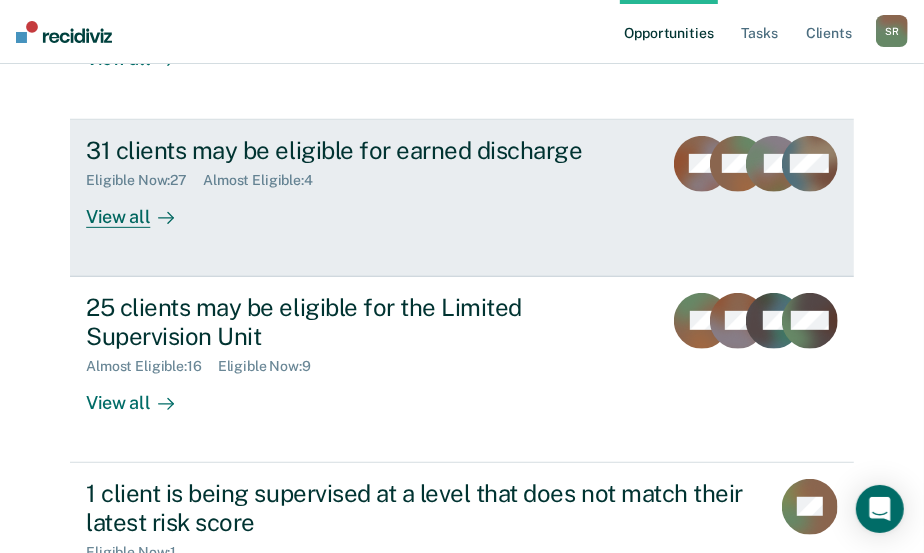 click on "View all" at bounding box center [142, 208] 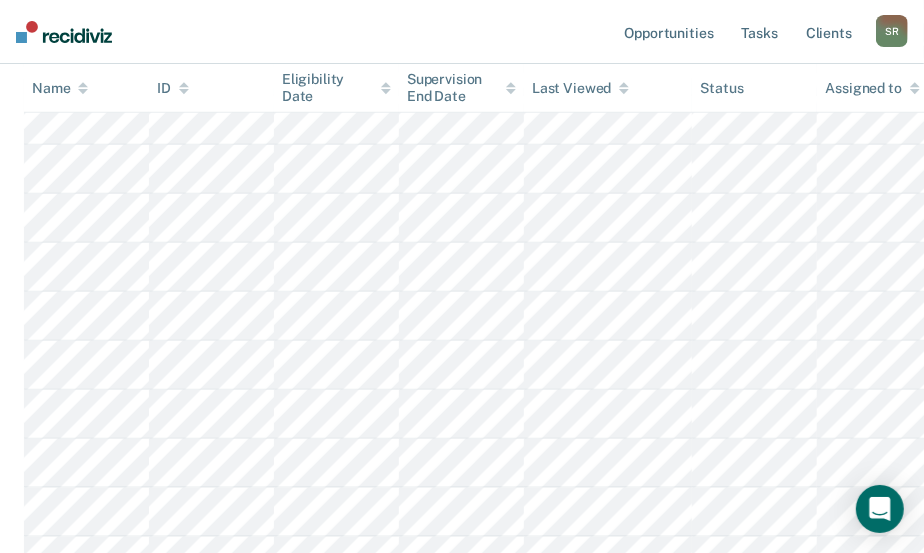 scroll, scrollTop: 999, scrollLeft: 0, axis: vertical 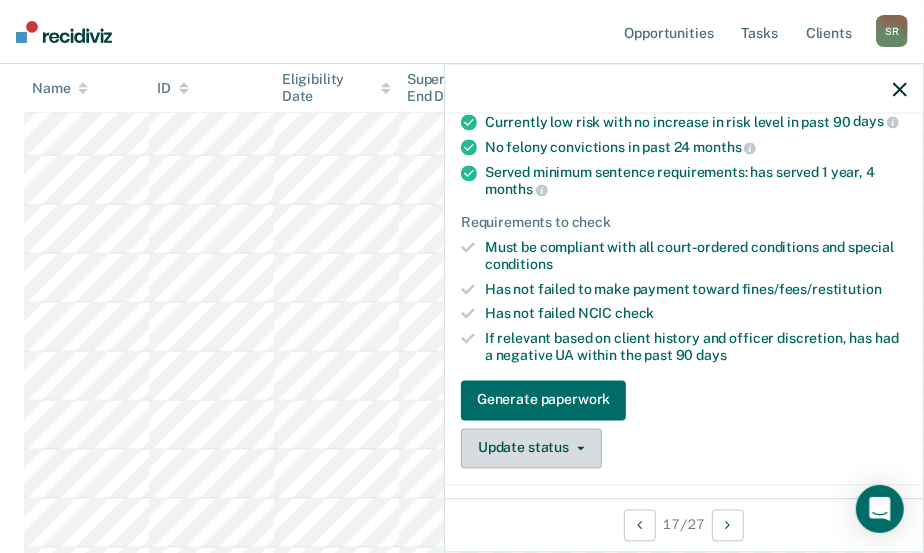 click 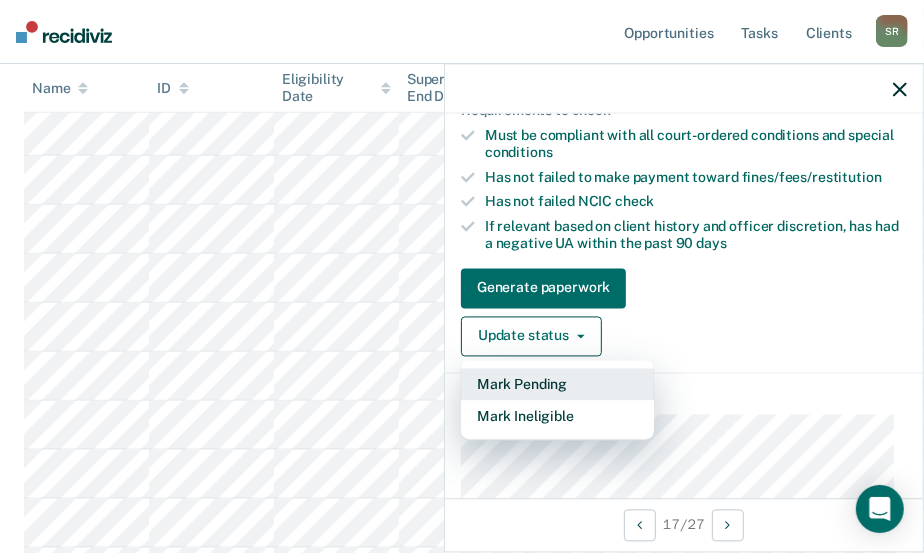 scroll, scrollTop: 388, scrollLeft: 0, axis: vertical 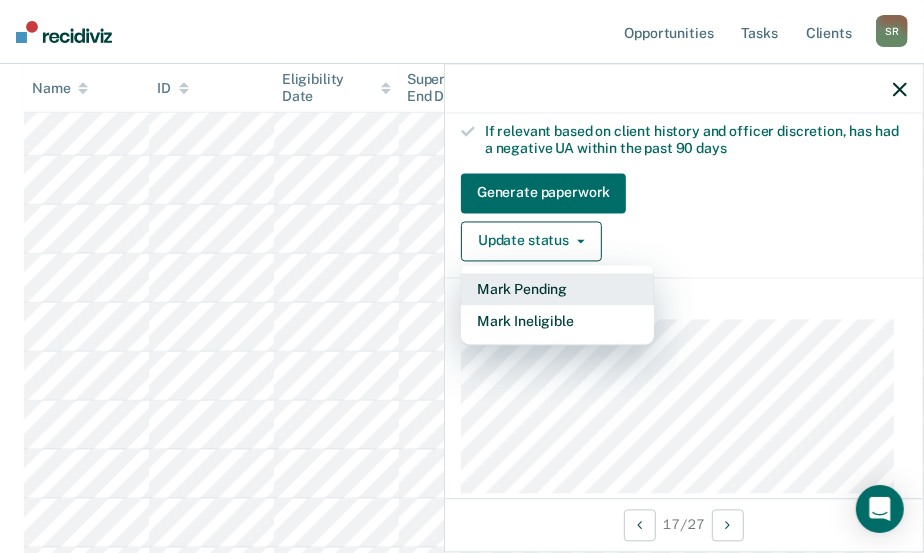 click on "Mark Pending" at bounding box center [557, 289] 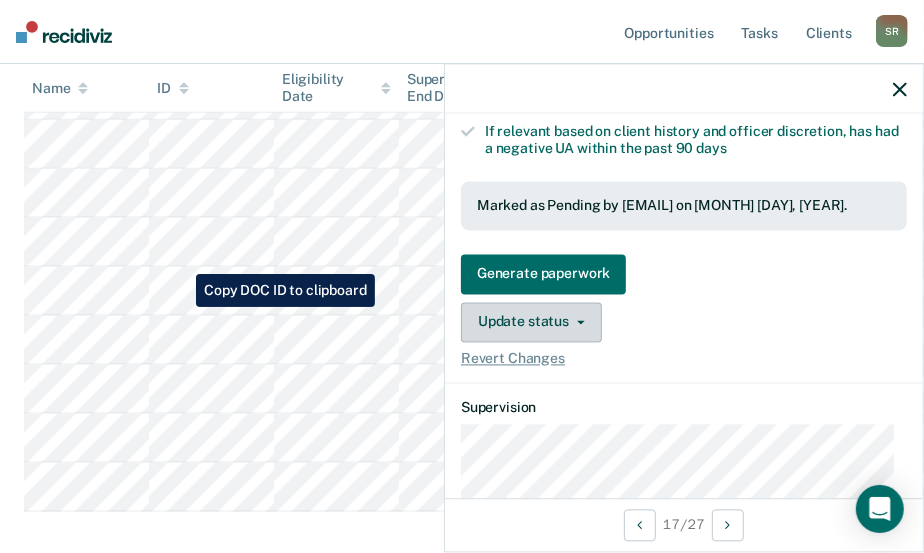 scroll, scrollTop: 1272, scrollLeft: 0, axis: vertical 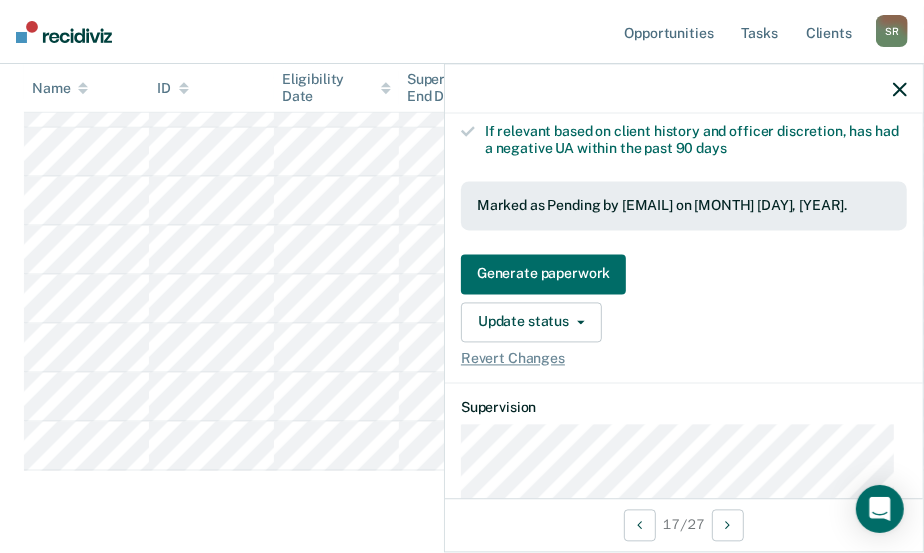 click 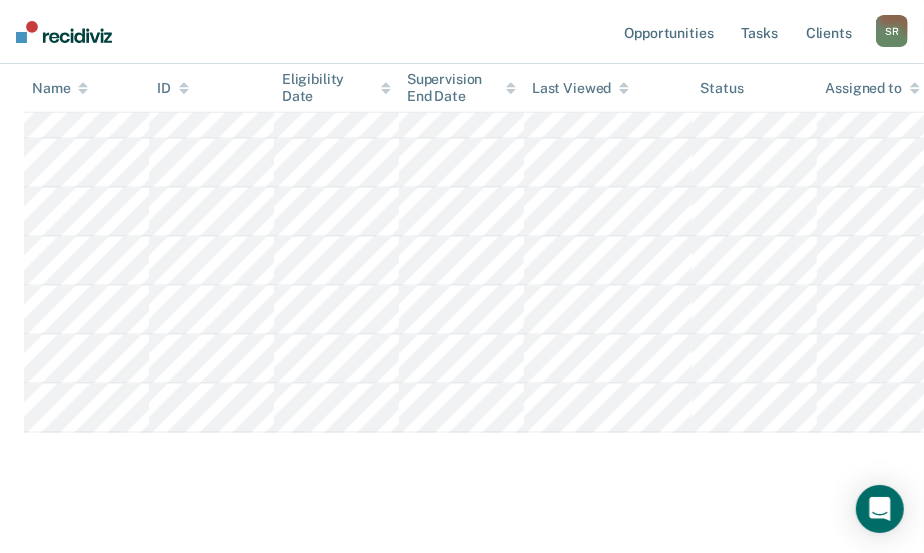 scroll, scrollTop: 1331, scrollLeft: 0, axis: vertical 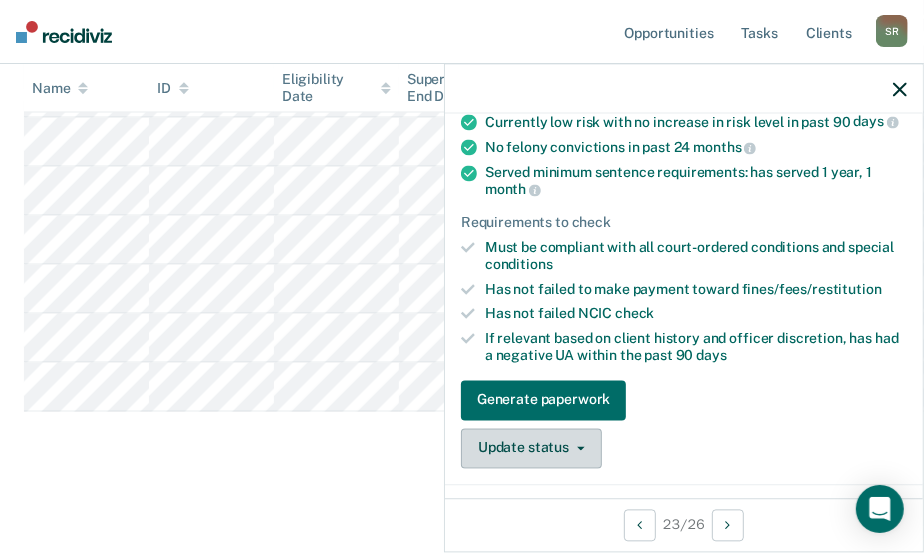 click on "Update status" at bounding box center [531, 448] 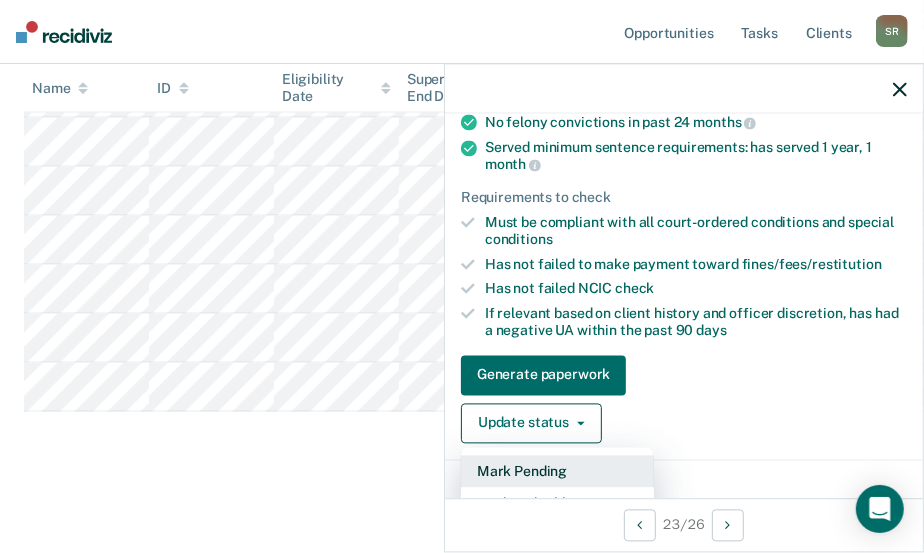 click on "Mark Pending" at bounding box center (557, 471) 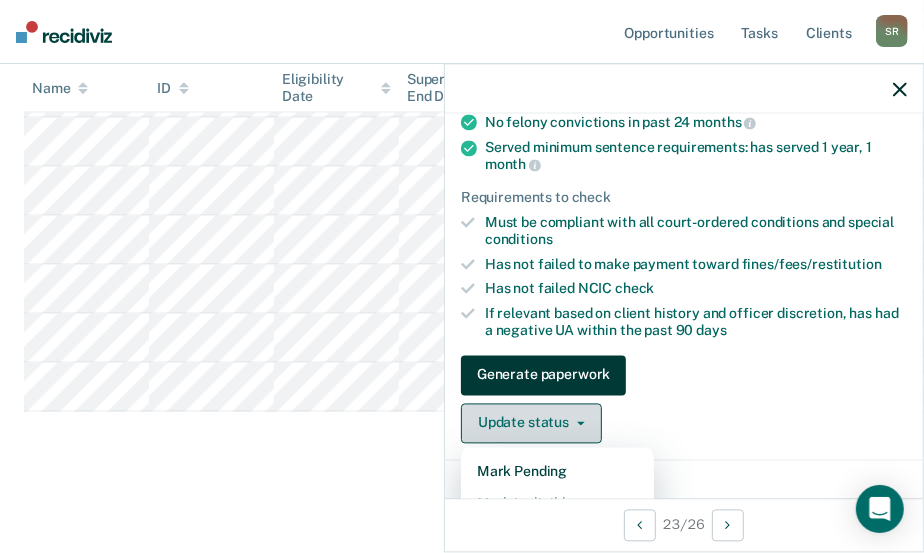 scroll, scrollTop: 1283, scrollLeft: 0, axis: vertical 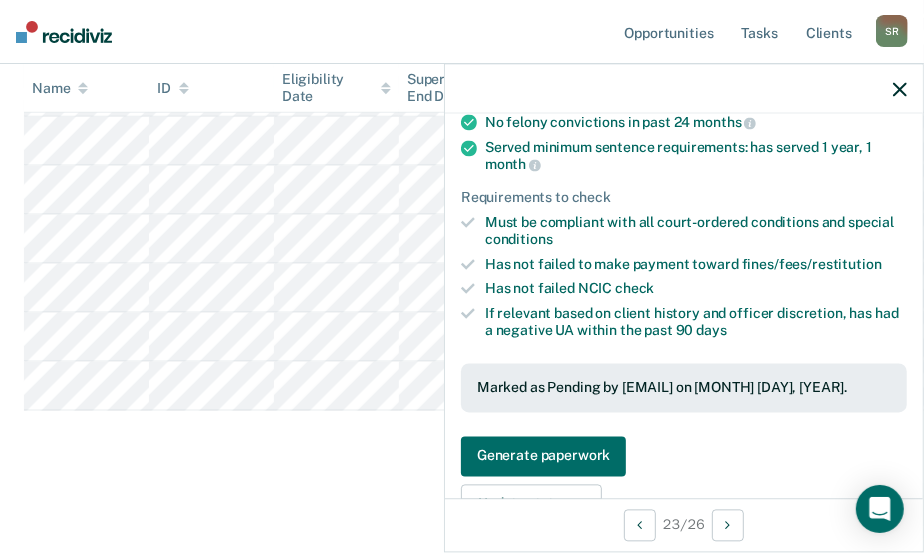 click 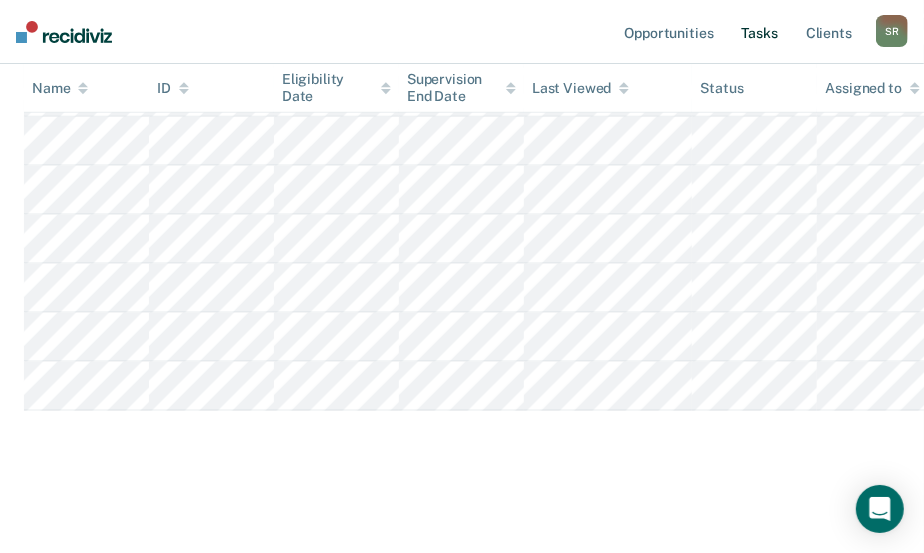click on "Tasks" at bounding box center (760, 32) 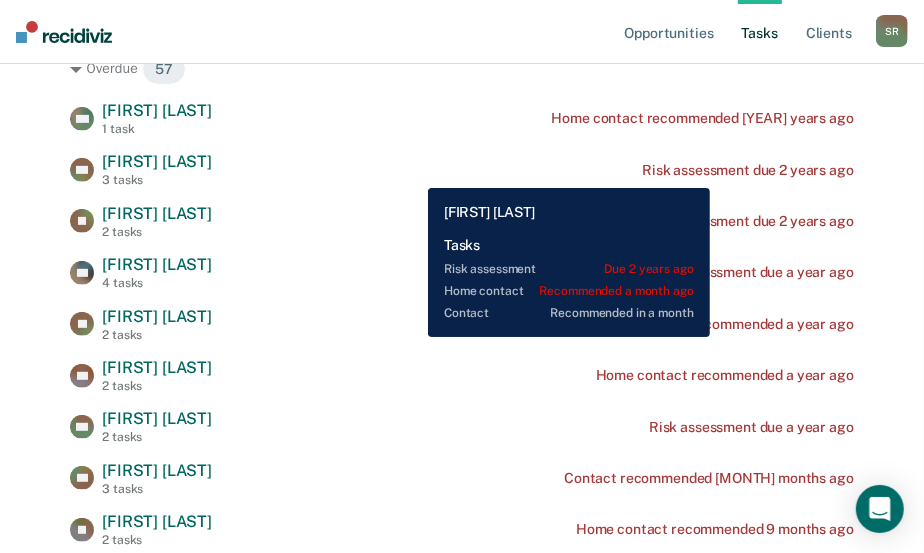 scroll, scrollTop: 0, scrollLeft: 0, axis: both 